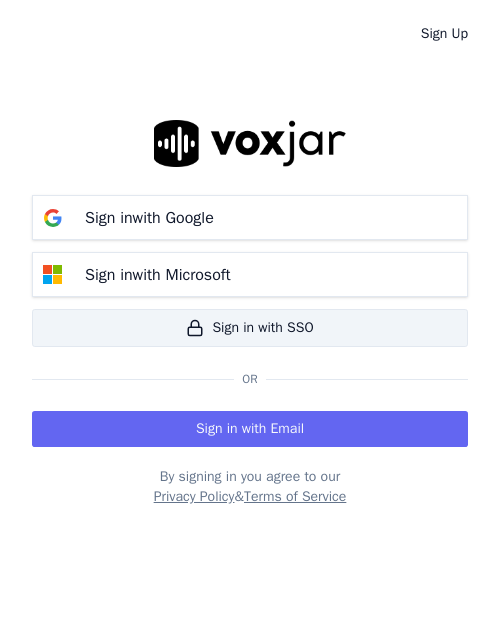scroll, scrollTop: 0, scrollLeft: 0, axis: both 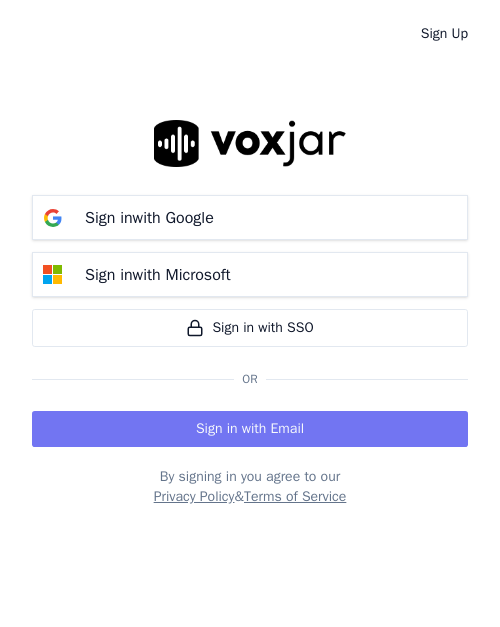 click on "Sign in with Email" at bounding box center [250, 429] 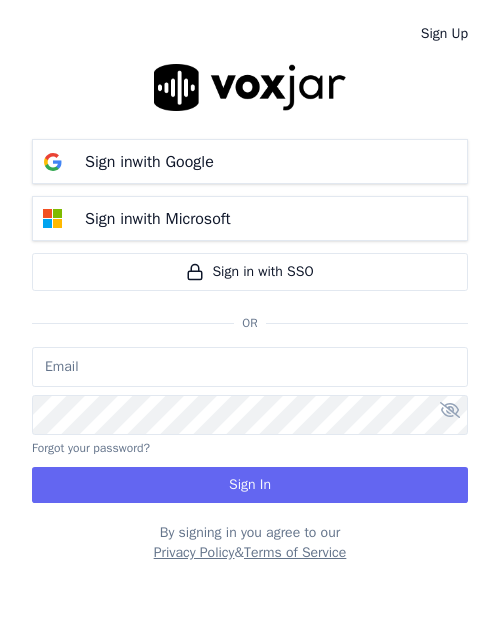 paste on "gcastro@asilpc.com" 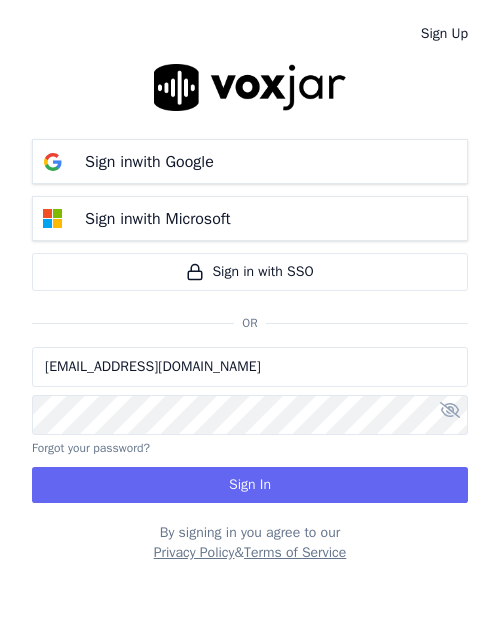 click on "gcastro@asilpc.com" at bounding box center (250, 367) 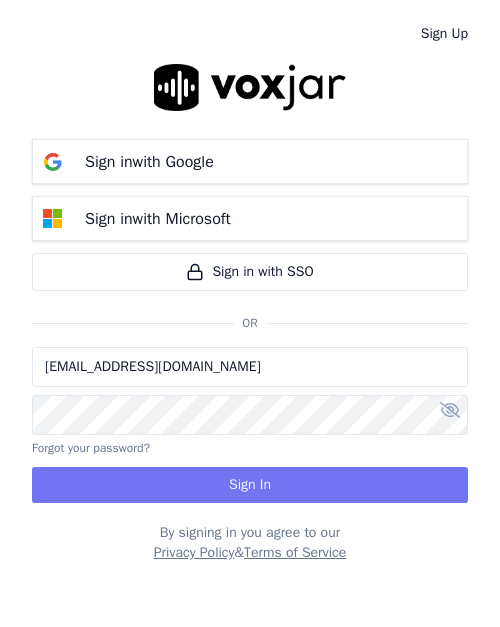 click on "Sign In" at bounding box center (250, 485) 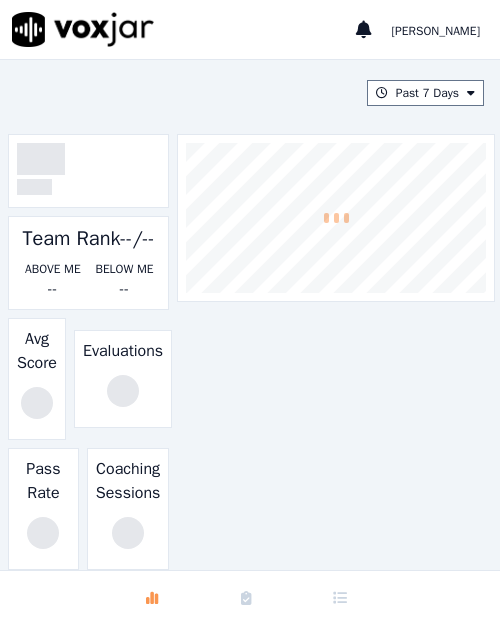 scroll, scrollTop: 0, scrollLeft: 0, axis: both 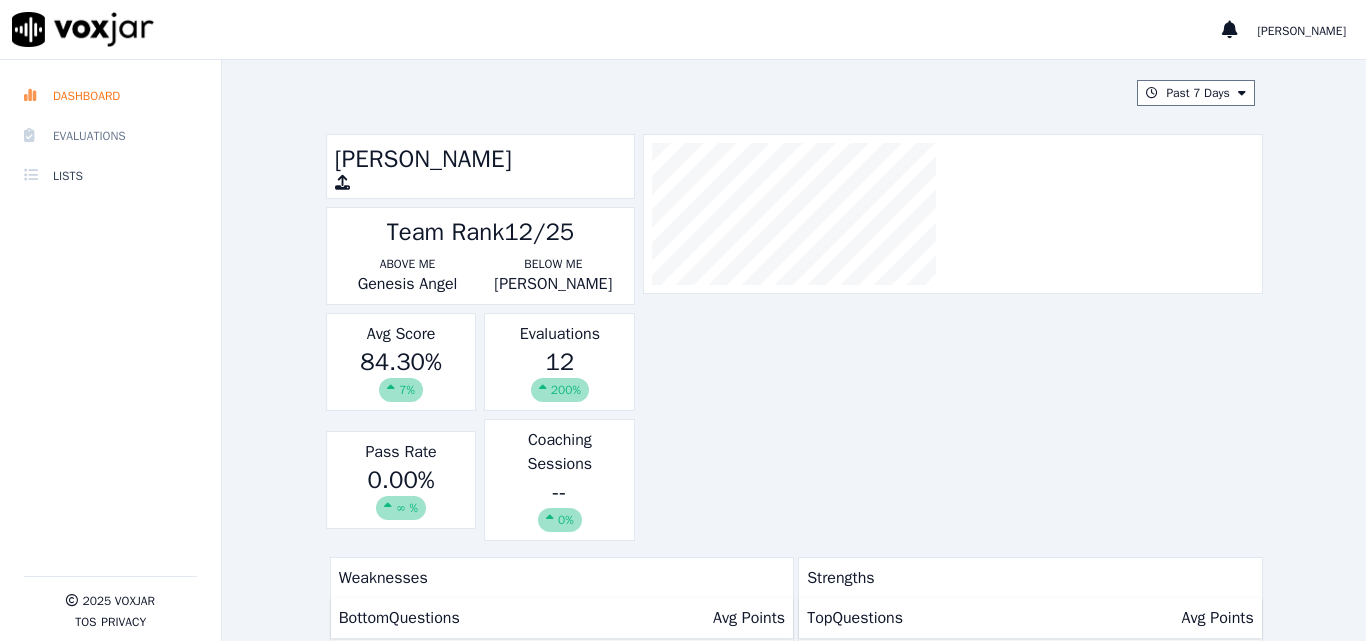 click on "Evaluations" at bounding box center [110, 136] 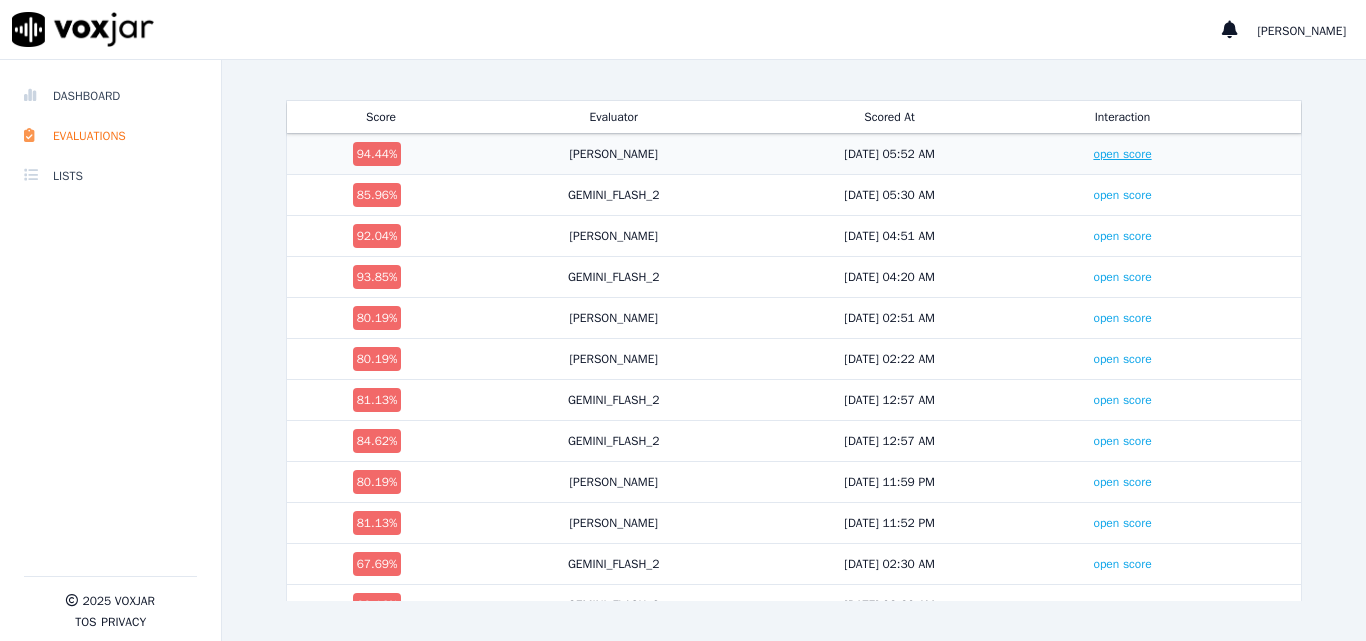 click on "open score" at bounding box center [1122, 154] 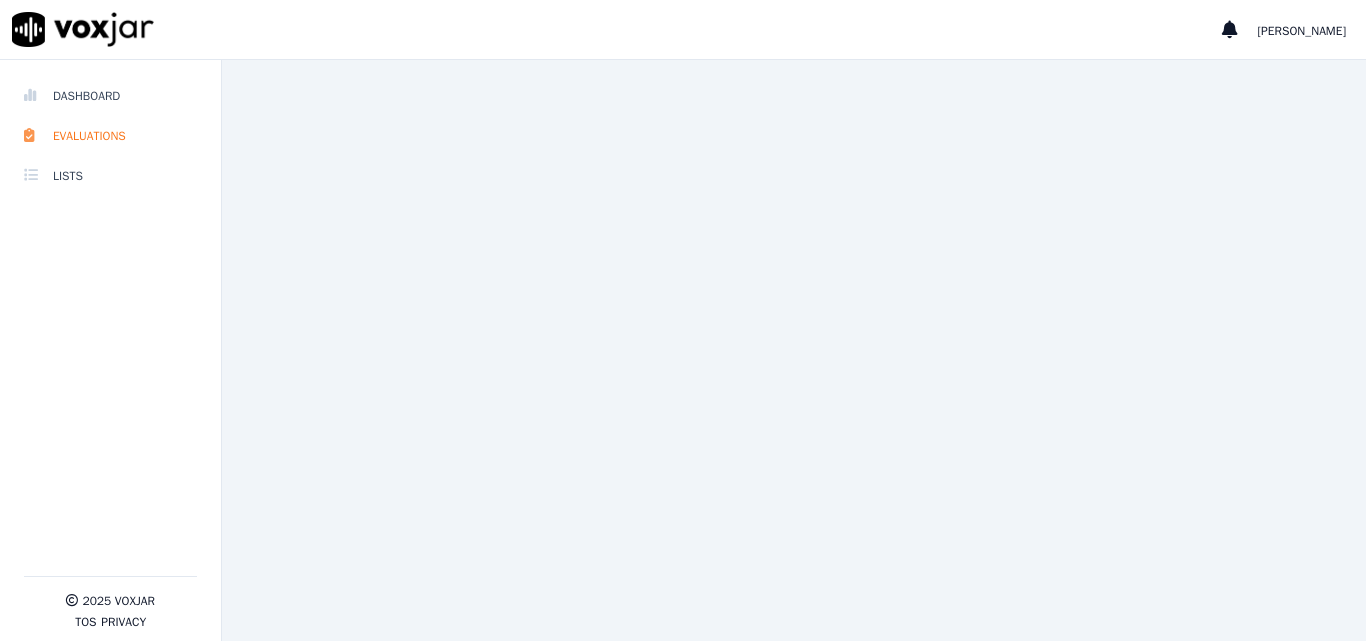 scroll, scrollTop: 0, scrollLeft: 0, axis: both 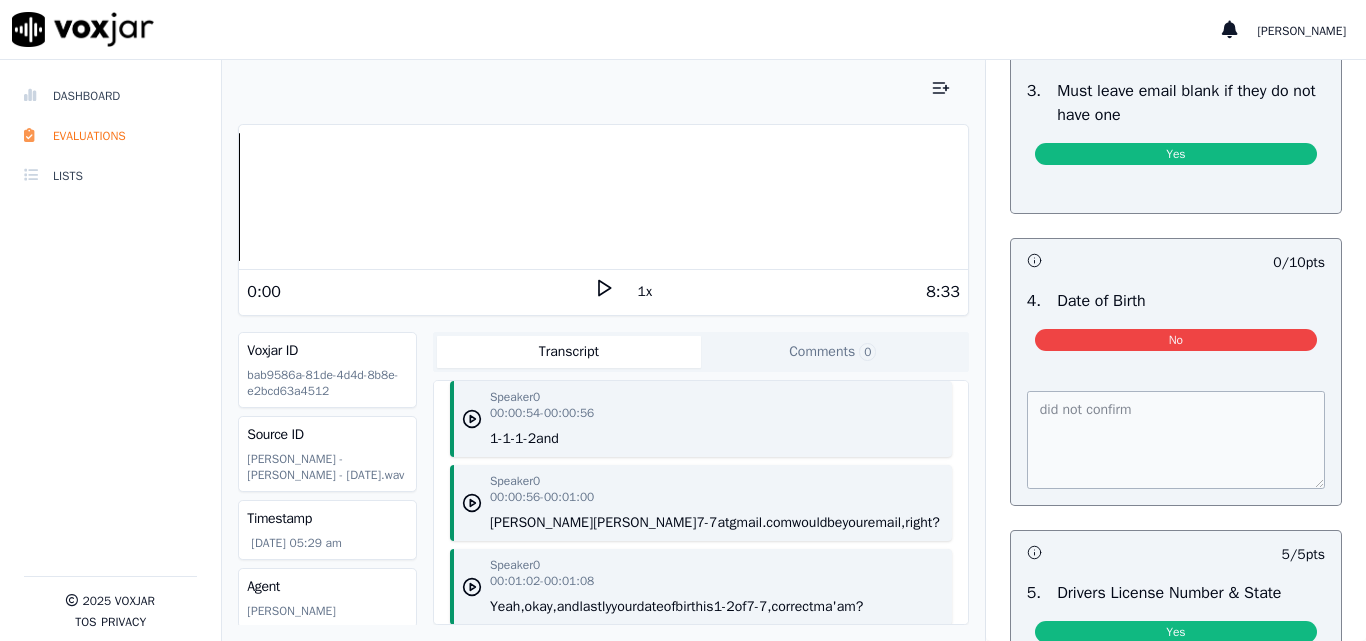 click 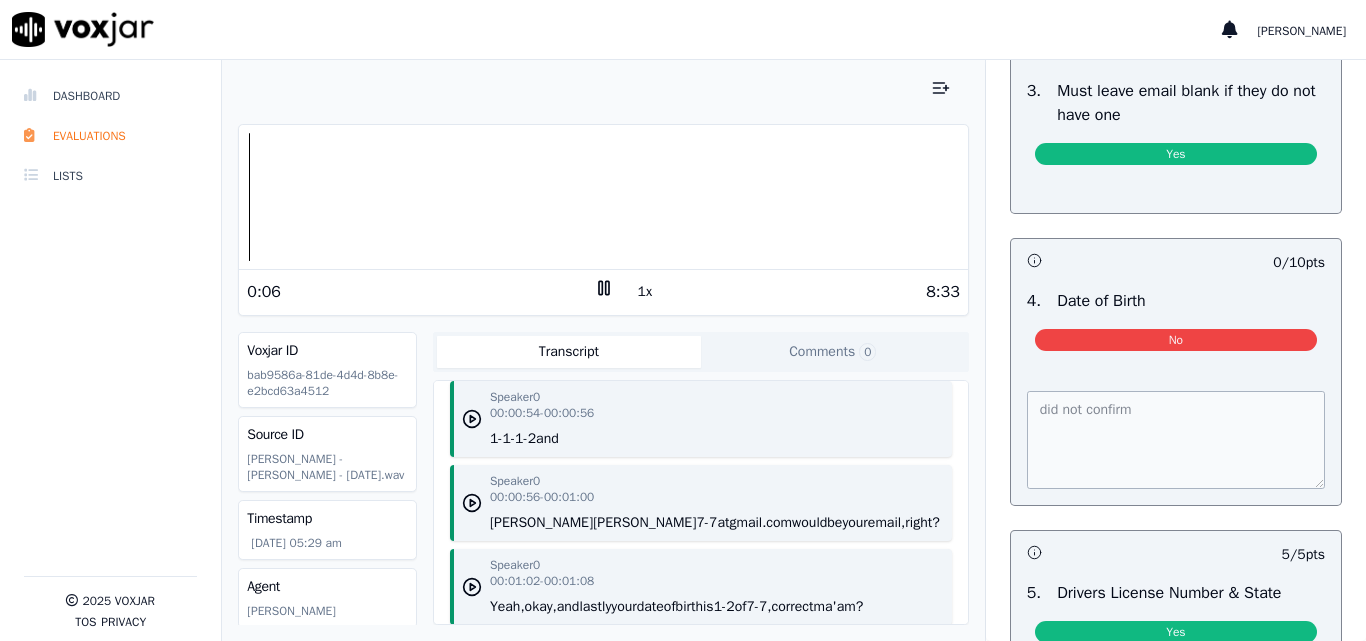 click on "Your browser does not support the audio element." at bounding box center [603, 197] 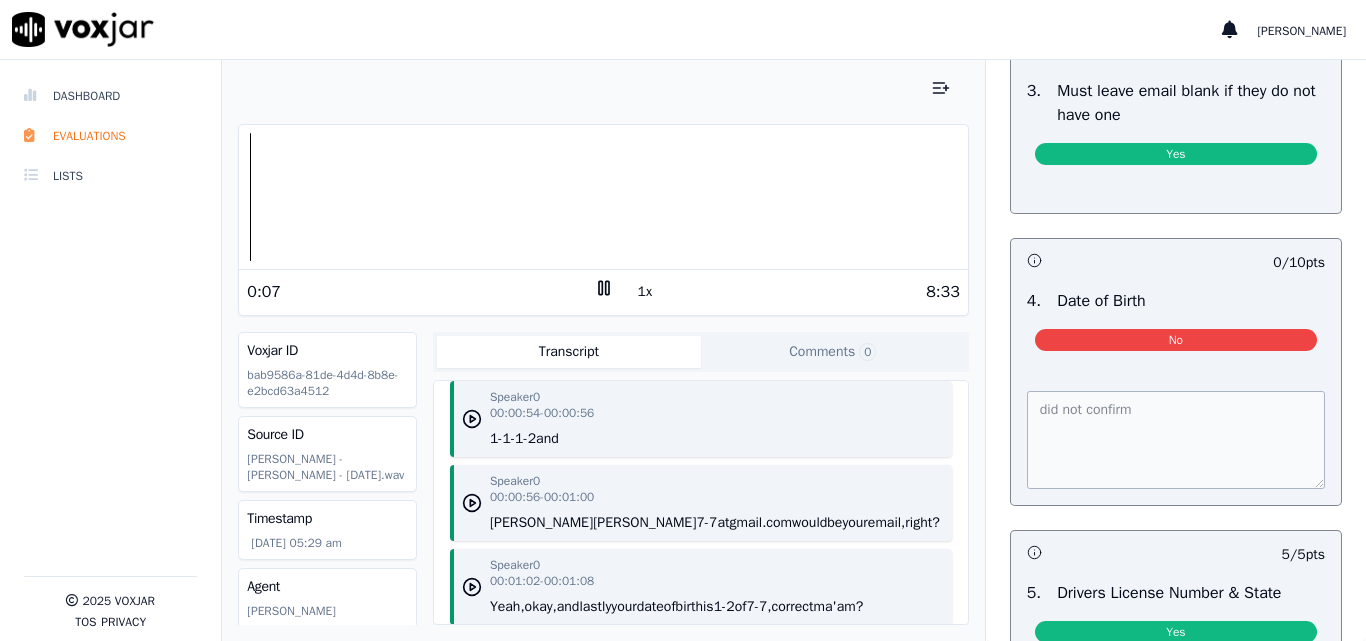 click at bounding box center (603, 197) 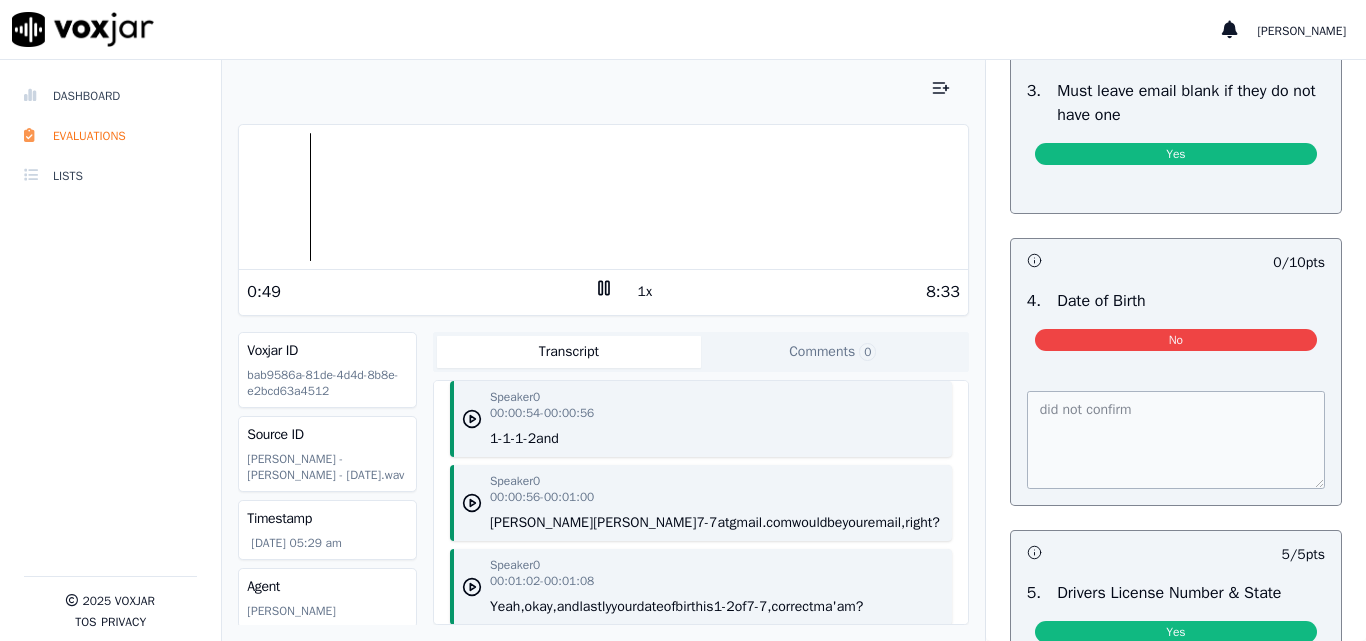click at bounding box center [603, 197] 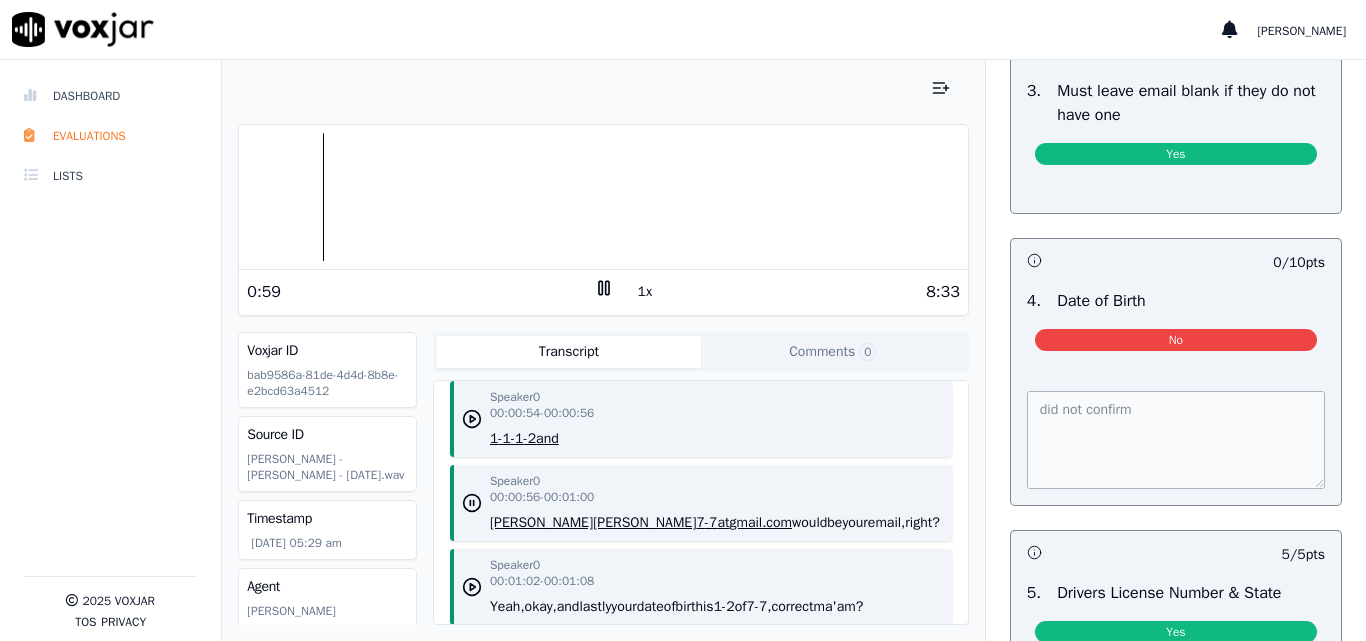 scroll, scrollTop: 1100, scrollLeft: 0, axis: vertical 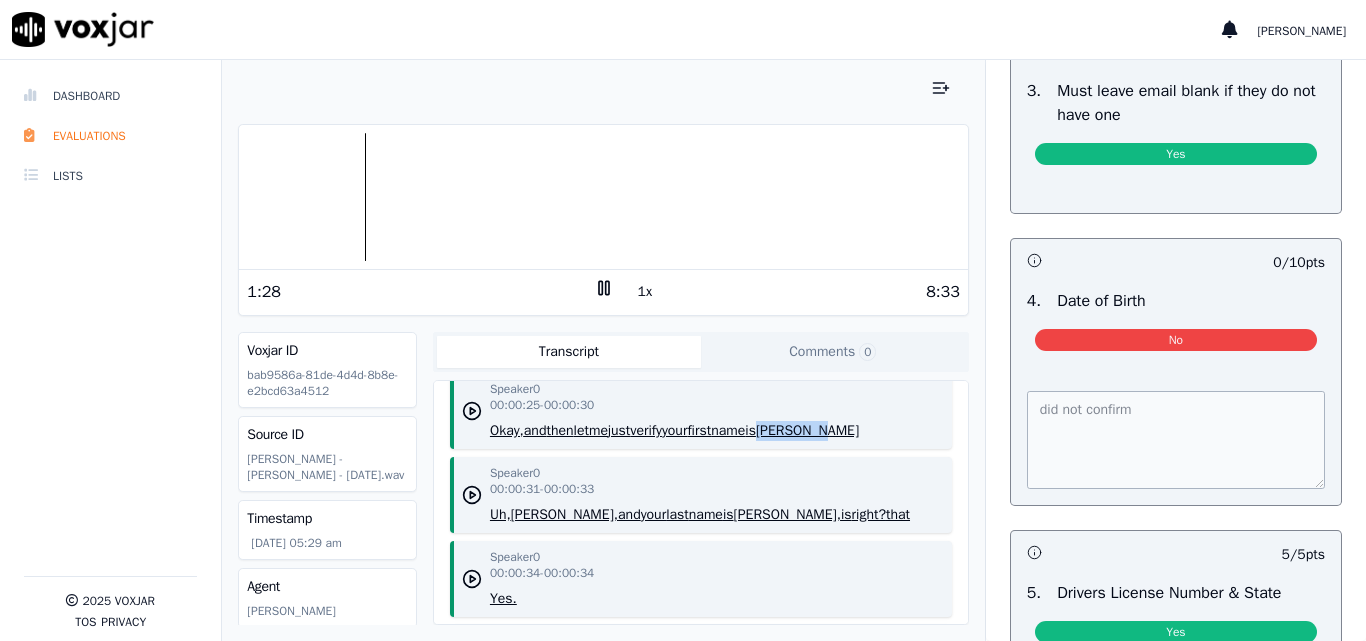drag, startPoint x: 875, startPoint y: 408, endPoint x: 799, endPoint y: 412, distance: 76.105194 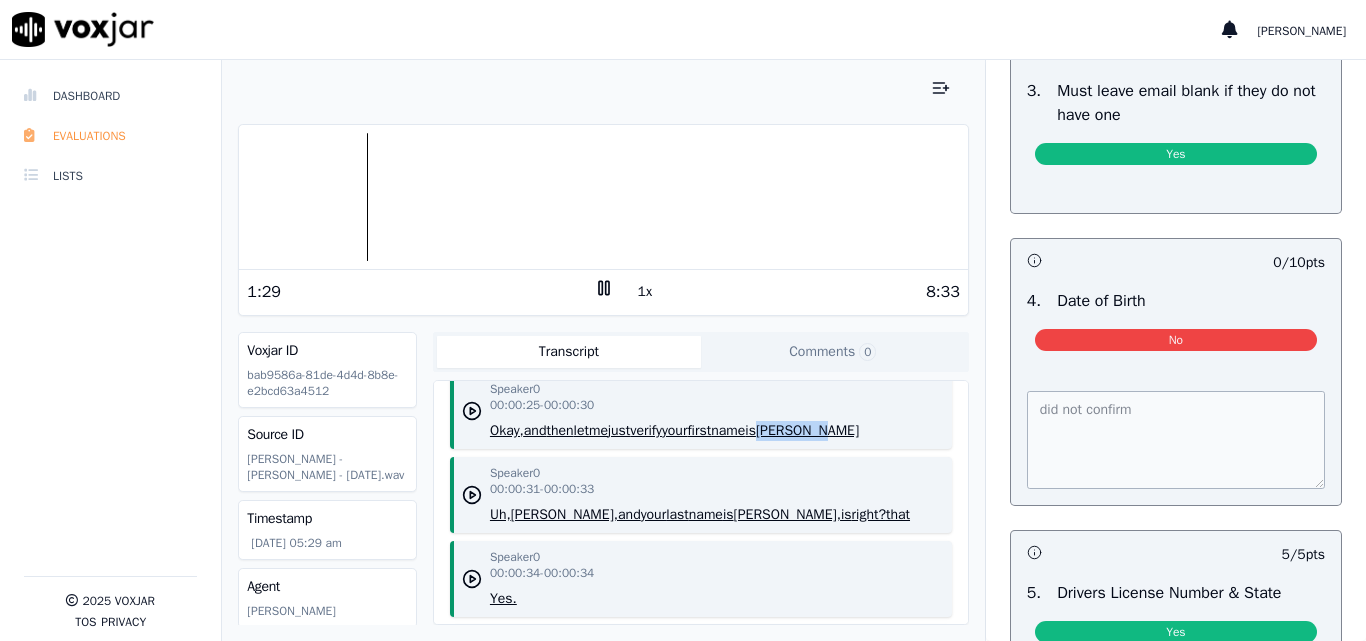 click on "Evaluations" at bounding box center (110, 136) 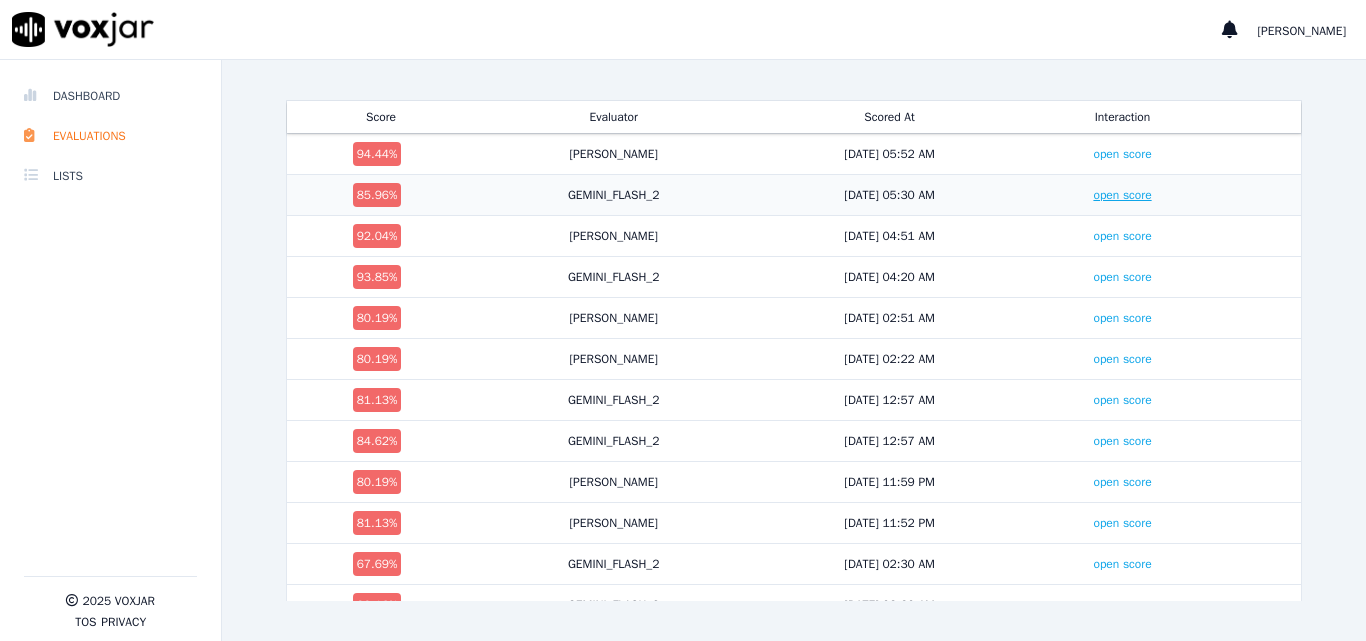 click on "open score" at bounding box center [1122, 195] 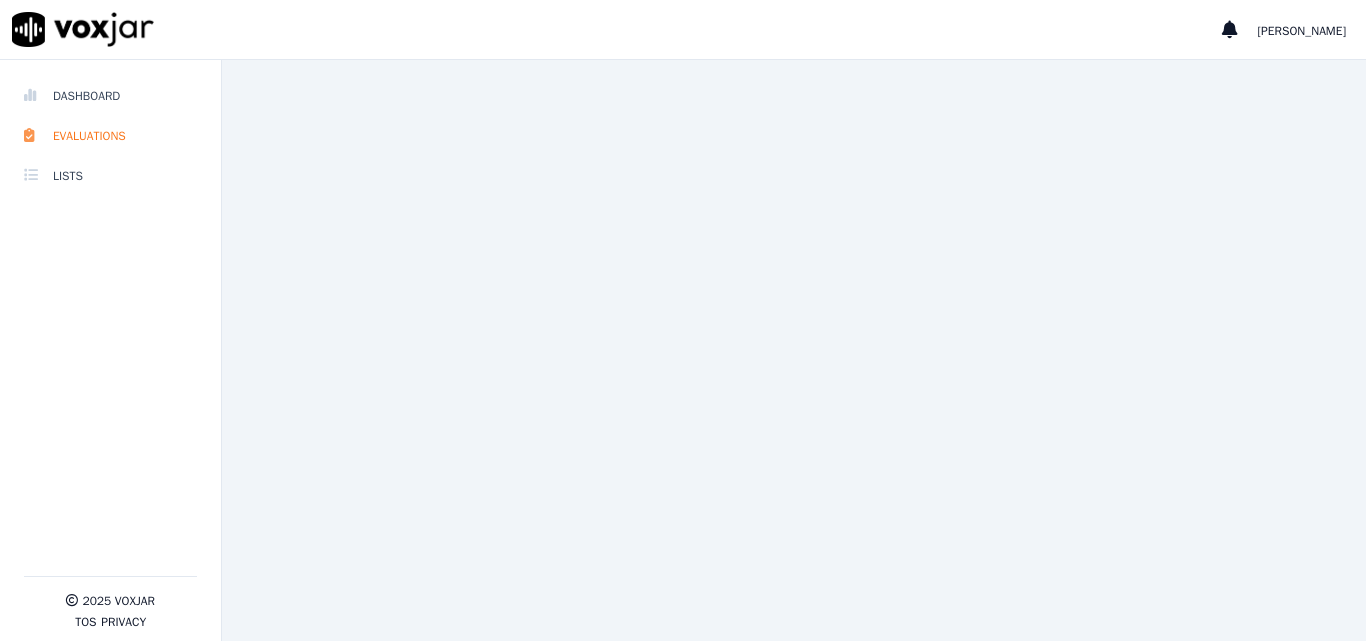 scroll, scrollTop: 0, scrollLeft: 0, axis: both 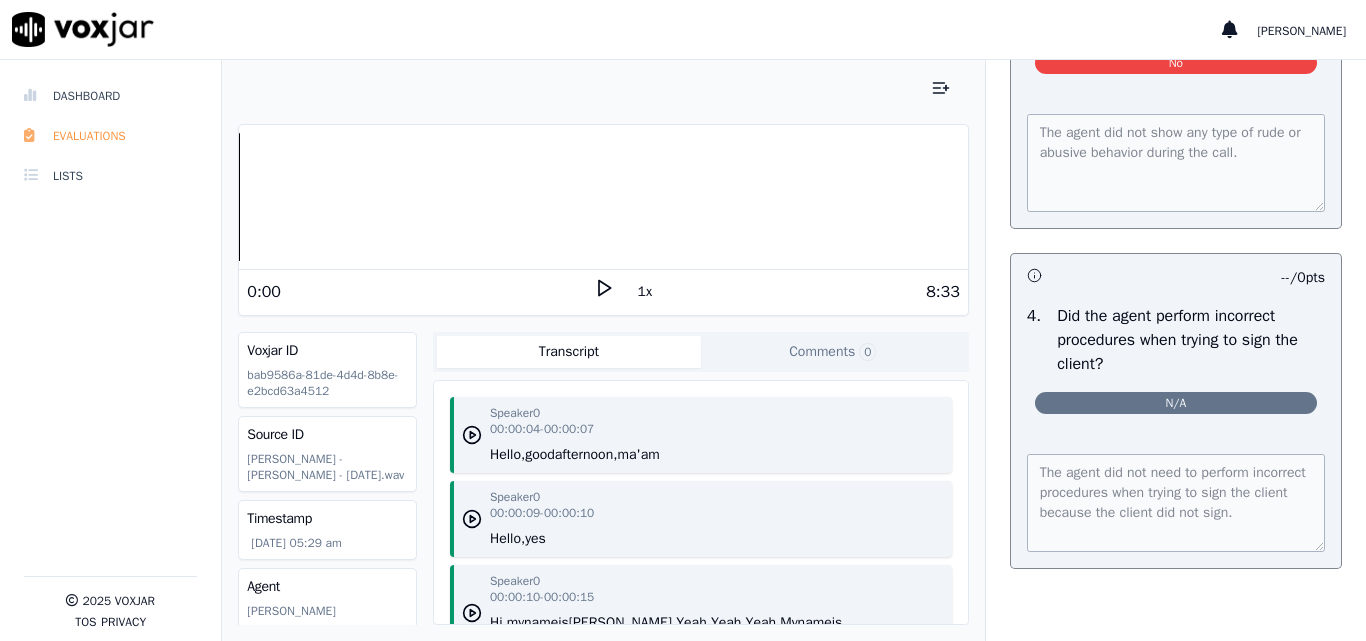 click on "Evaluations" at bounding box center (110, 136) 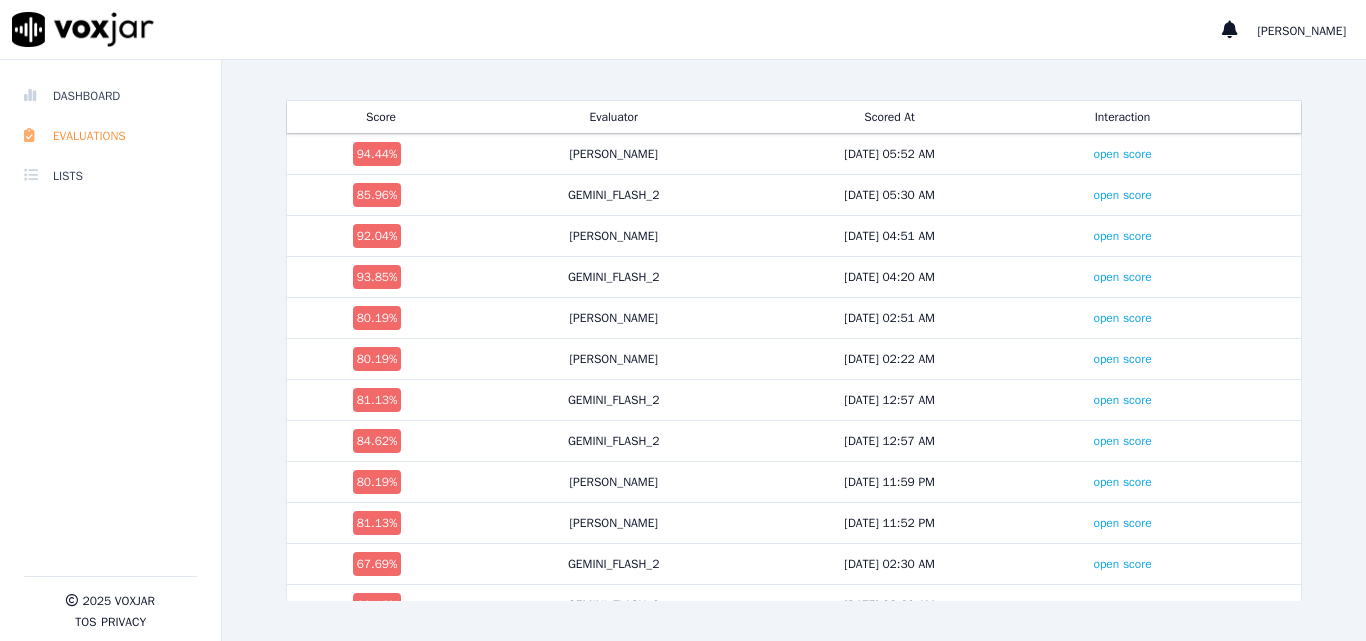 click on "Evaluations" at bounding box center (110, 136) 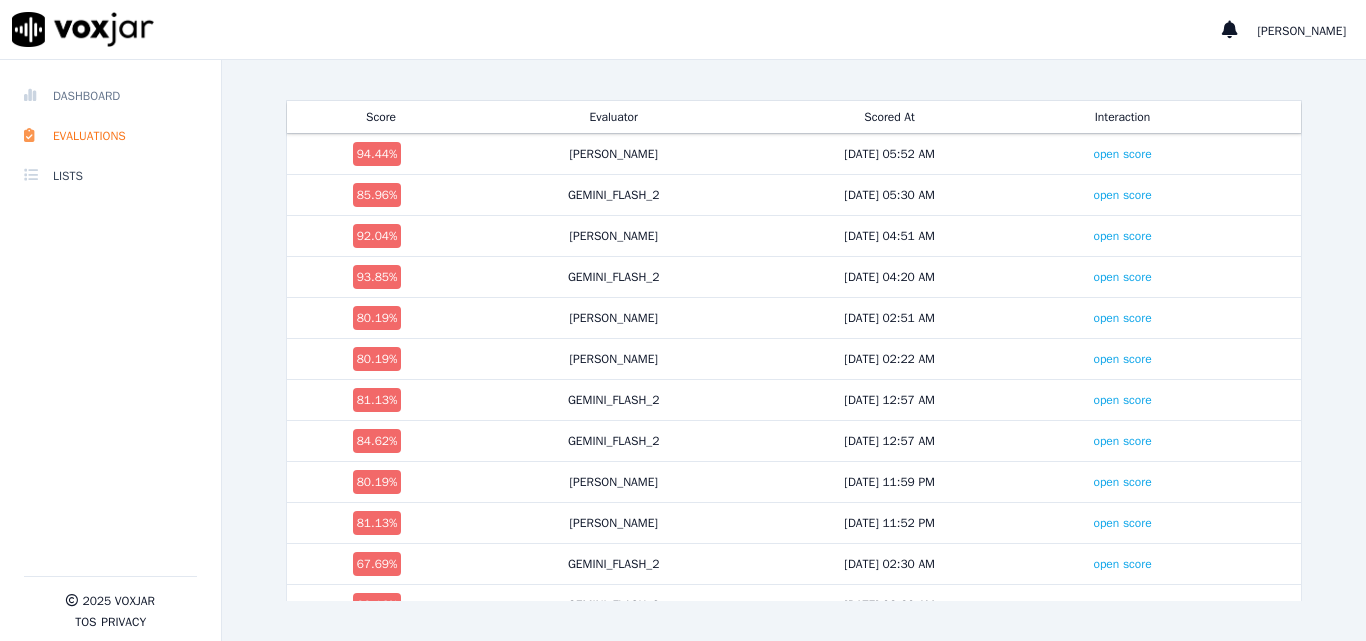 click on "Dashboard" at bounding box center (110, 96) 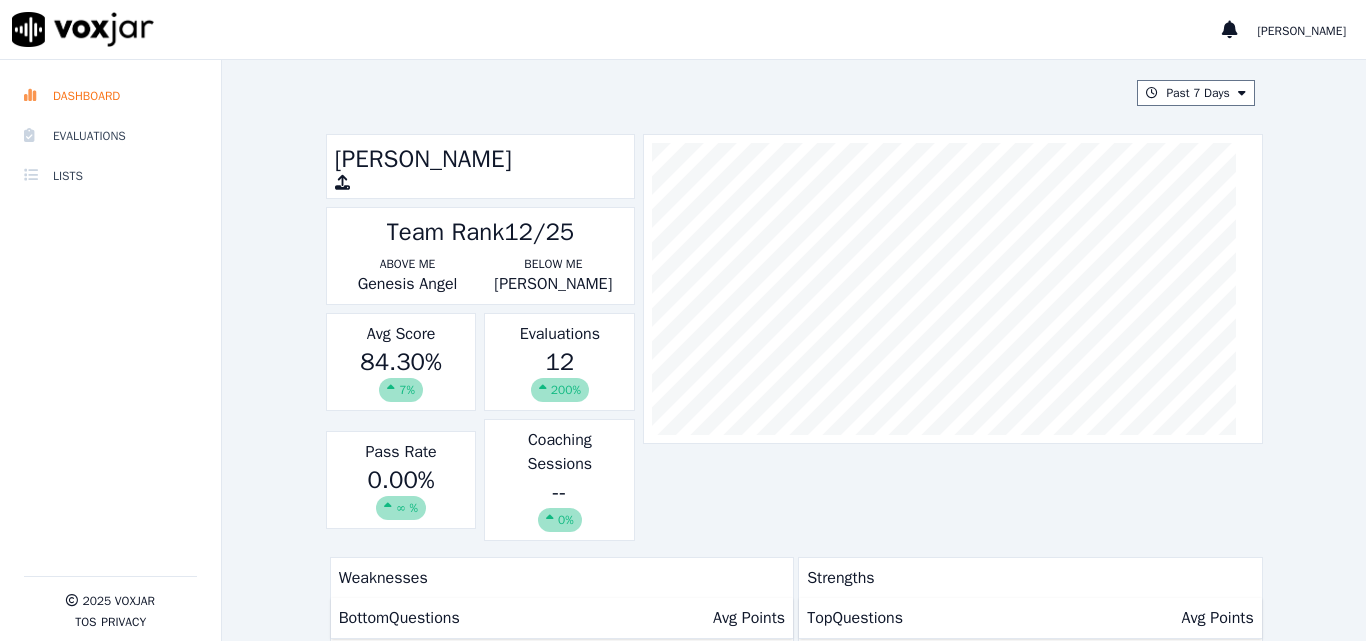 drag, startPoint x: 541, startPoint y: 387, endPoint x: 587, endPoint y: 390, distance: 46.09772 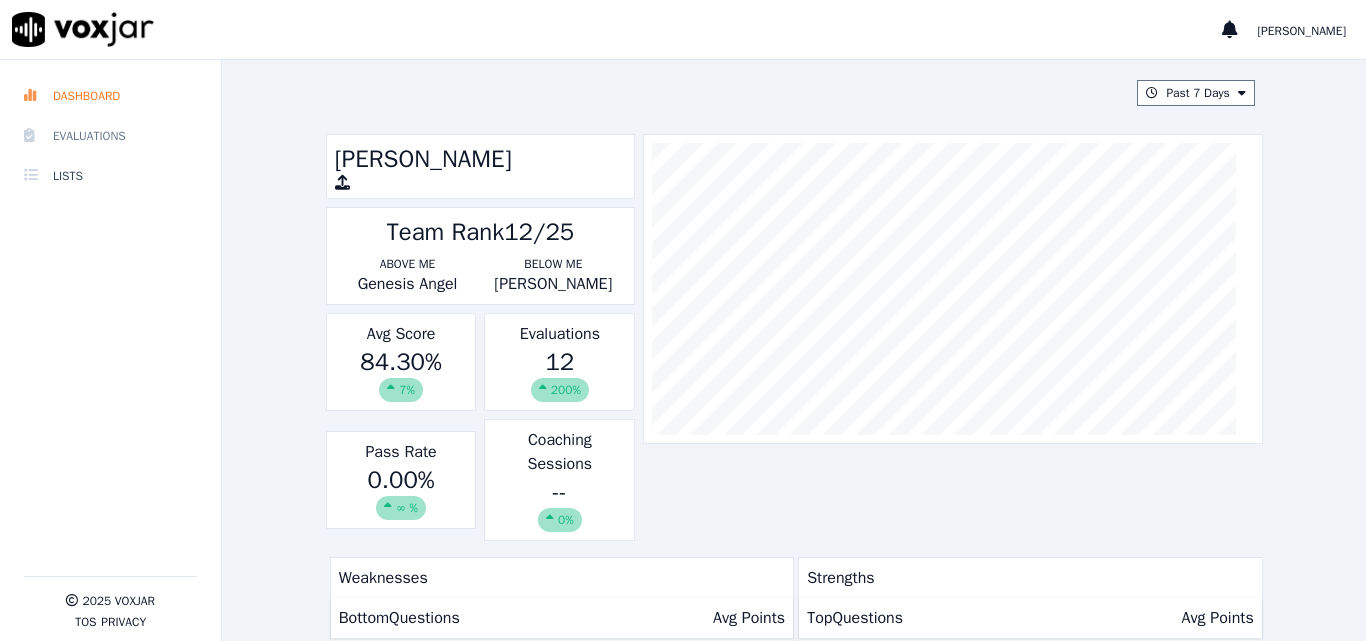 click on "Evaluations" at bounding box center [110, 136] 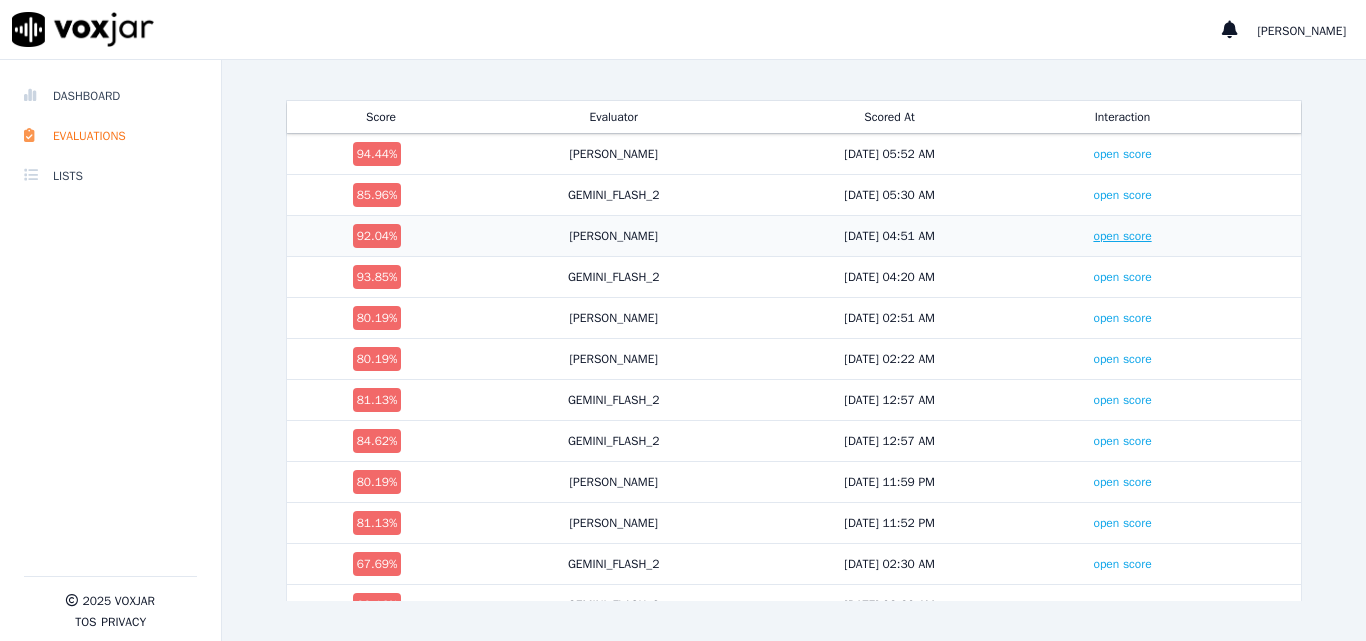 click on "open score" at bounding box center (1122, 236) 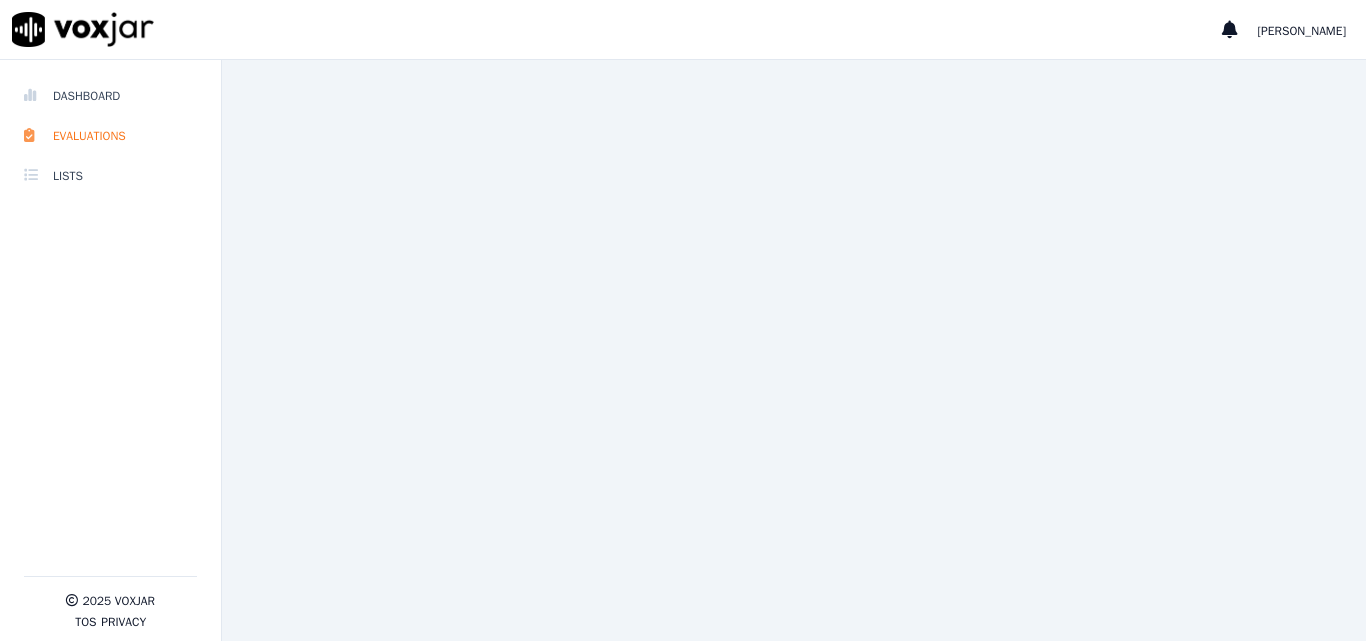 scroll, scrollTop: 0, scrollLeft: 0, axis: both 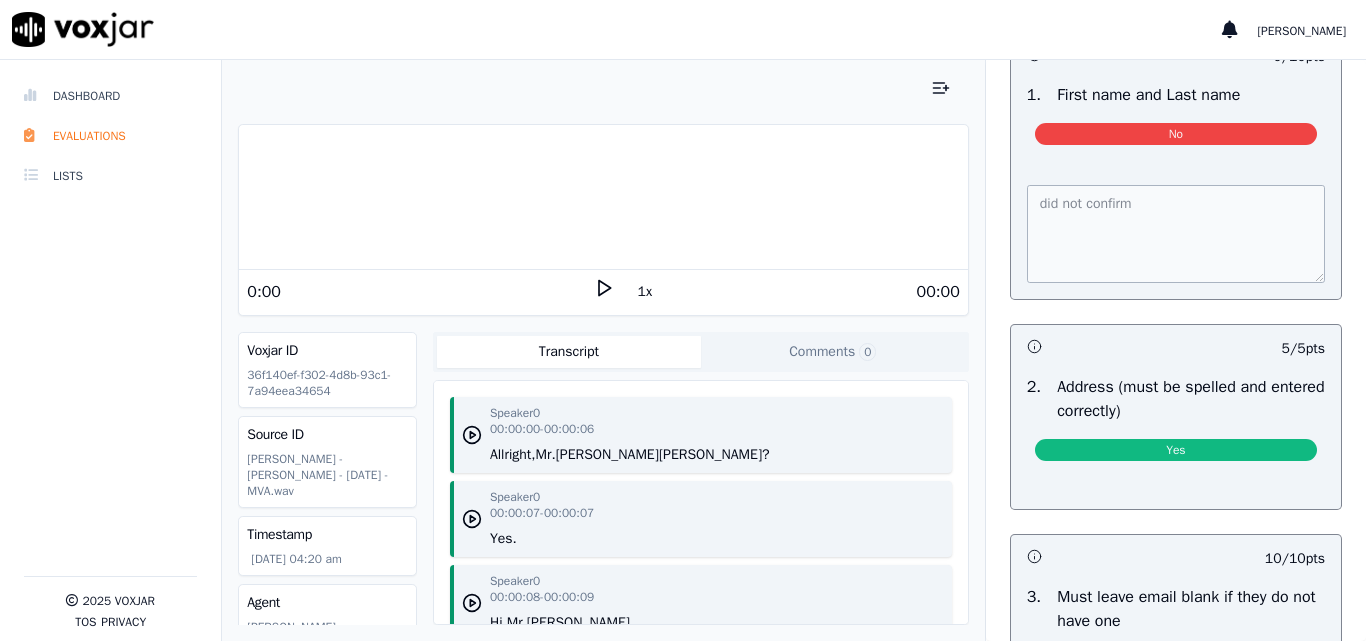 click 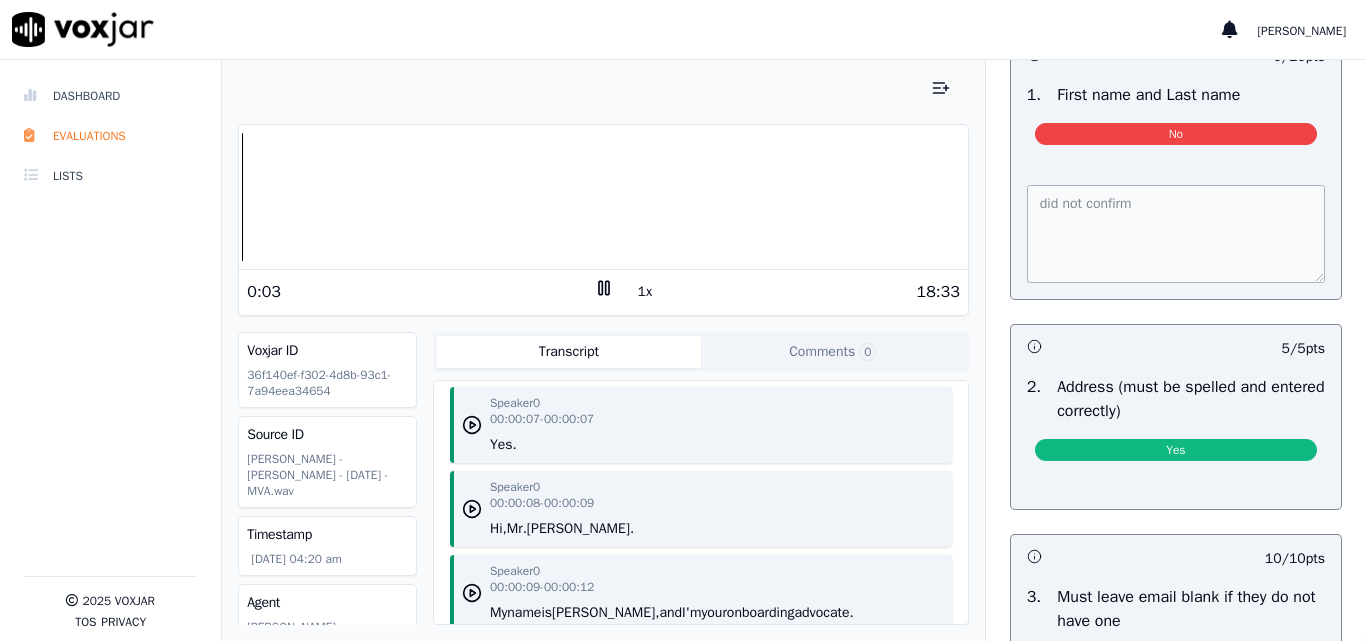 scroll, scrollTop: 0, scrollLeft: 0, axis: both 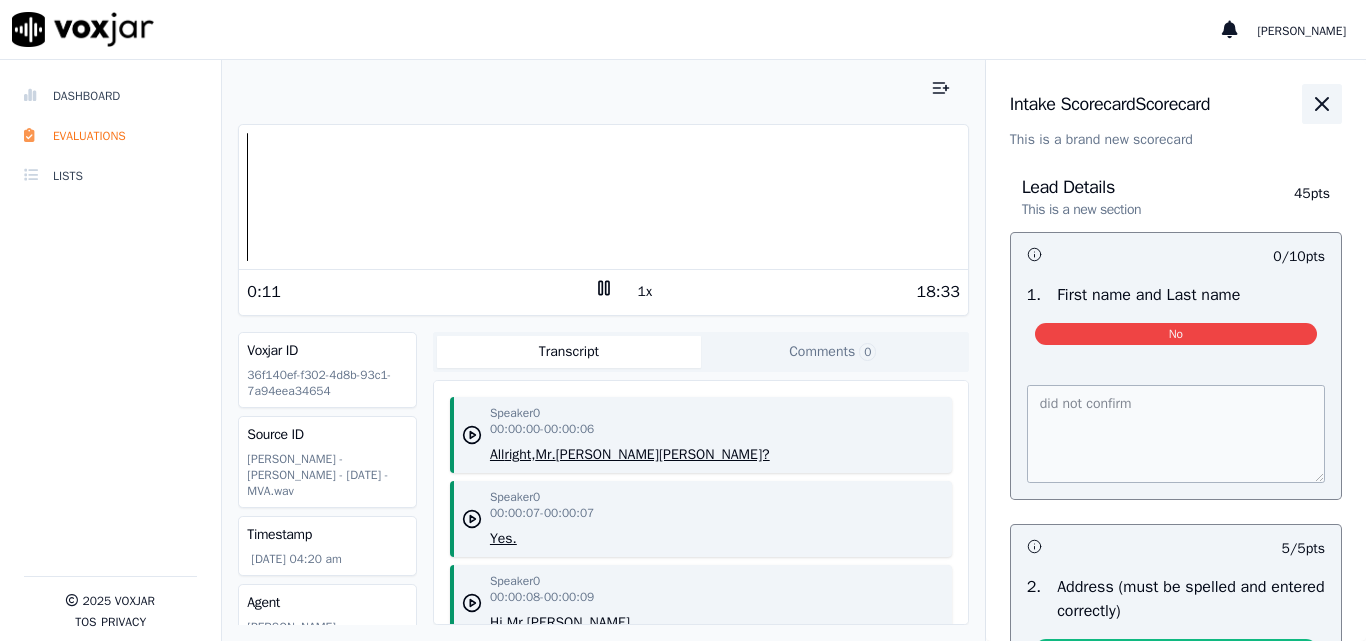 click 